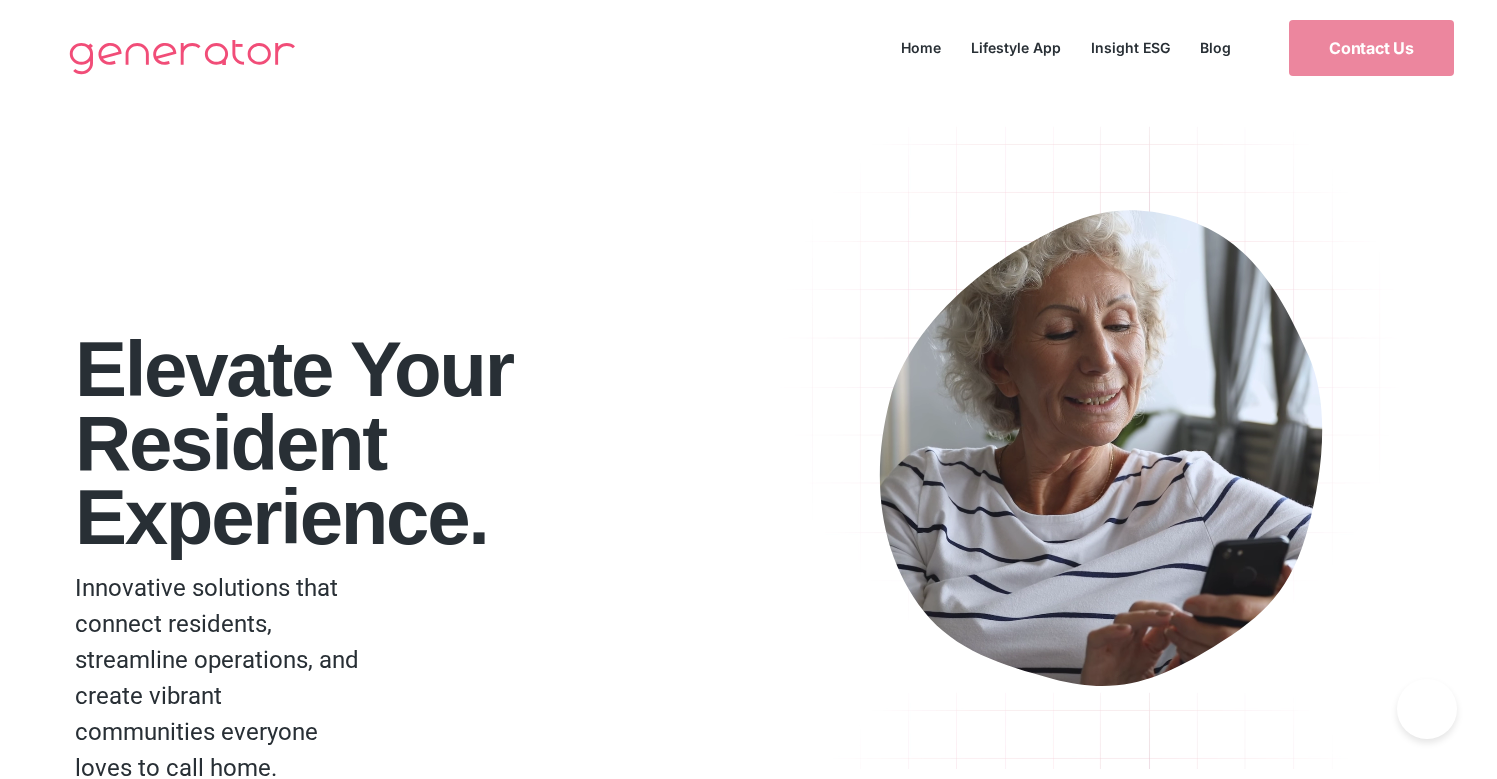 click on "Blog" 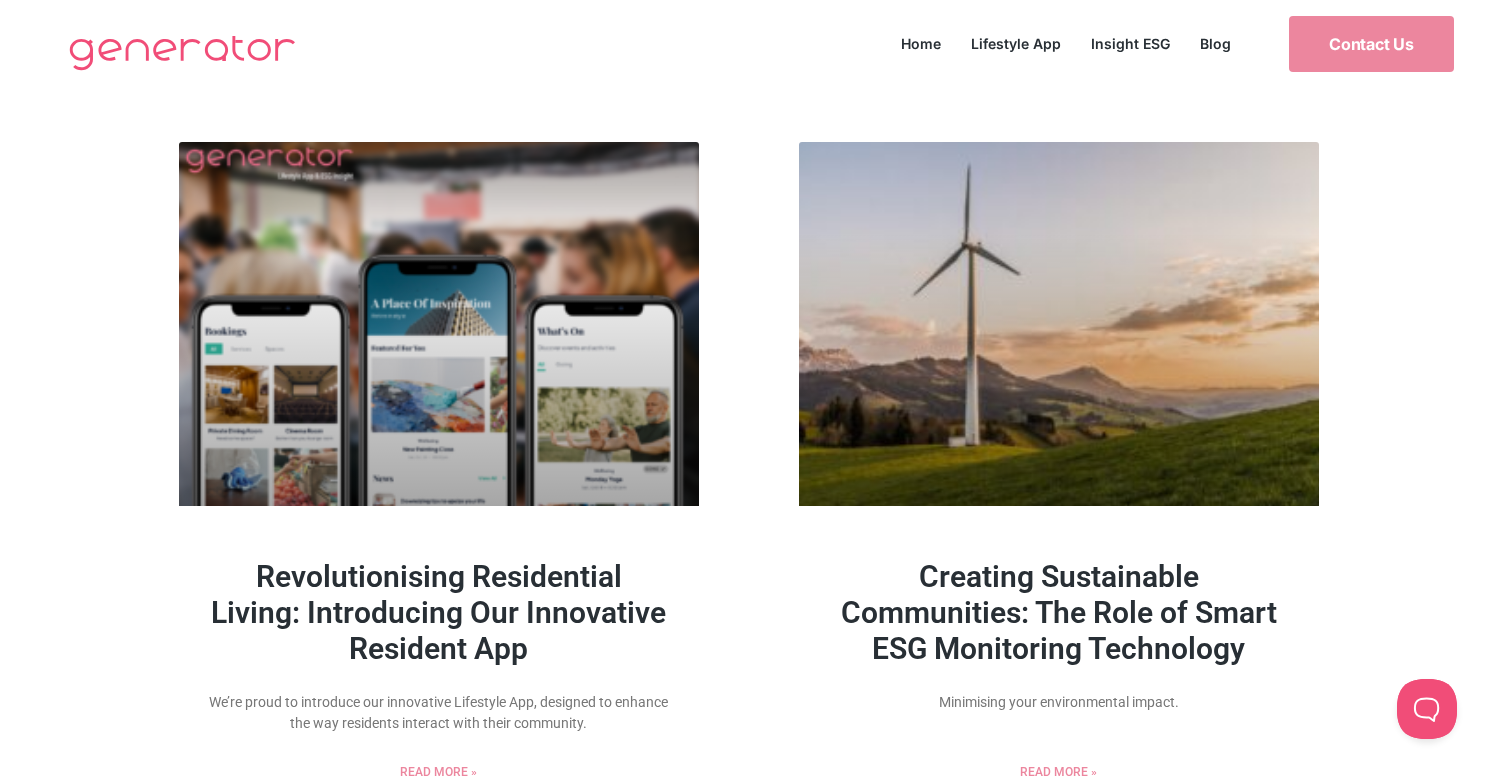 scroll, scrollTop: 0, scrollLeft: 0, axis: both 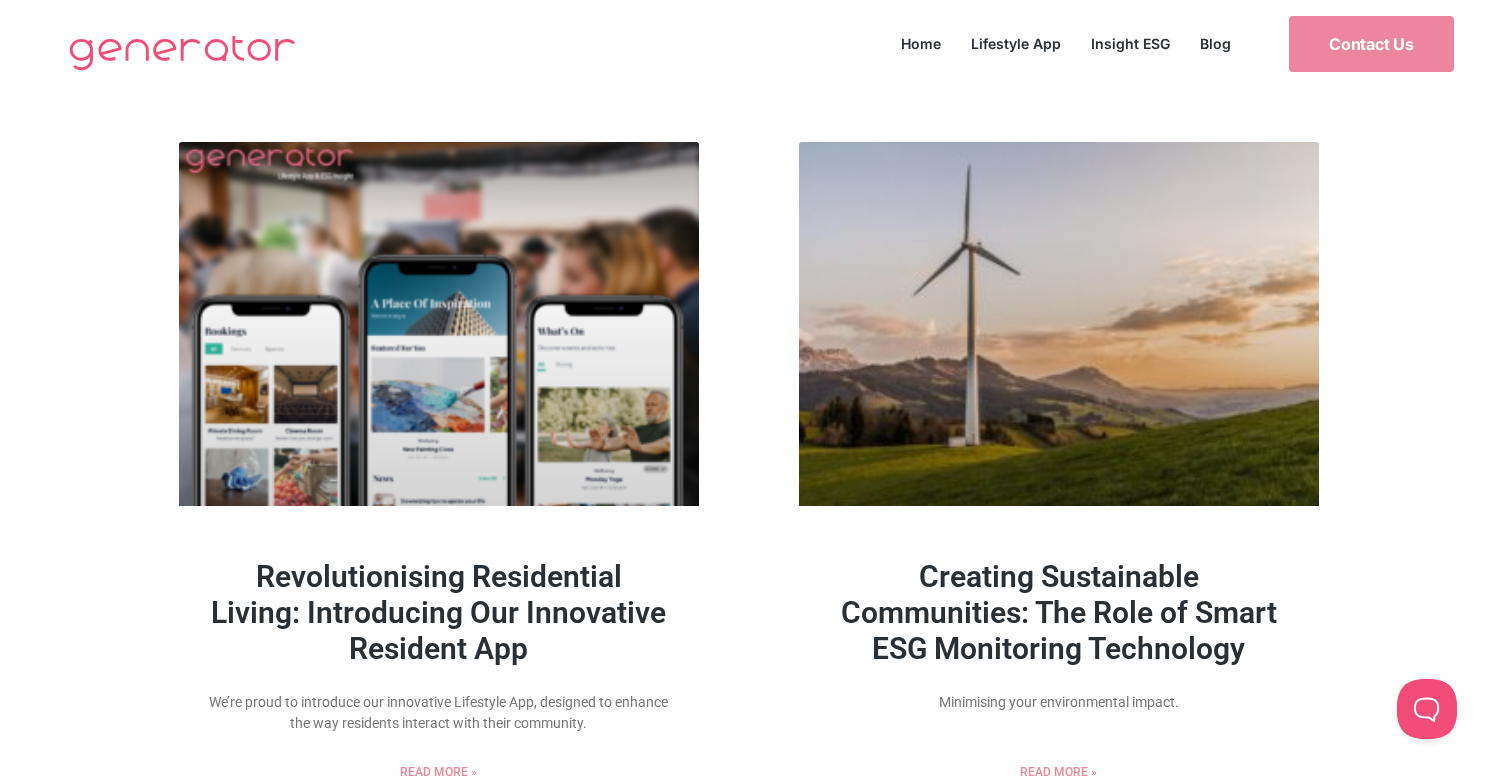 click on "Revolutionising Residential Living: Introducing Our Innovative Resident App" at bounding box center (438, 612) 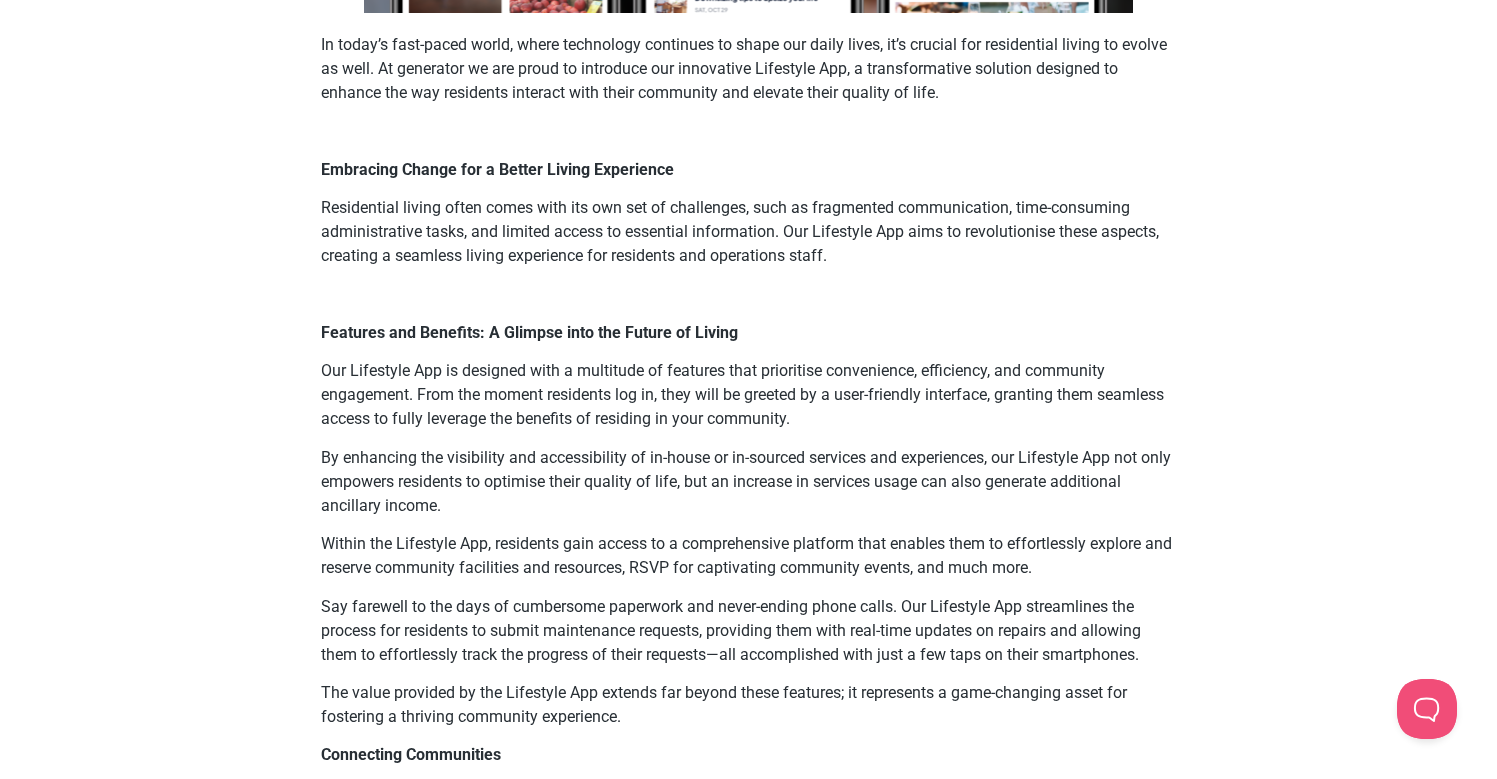 scroll, scrollTop: 0, scrollLeft: 0, axis: both 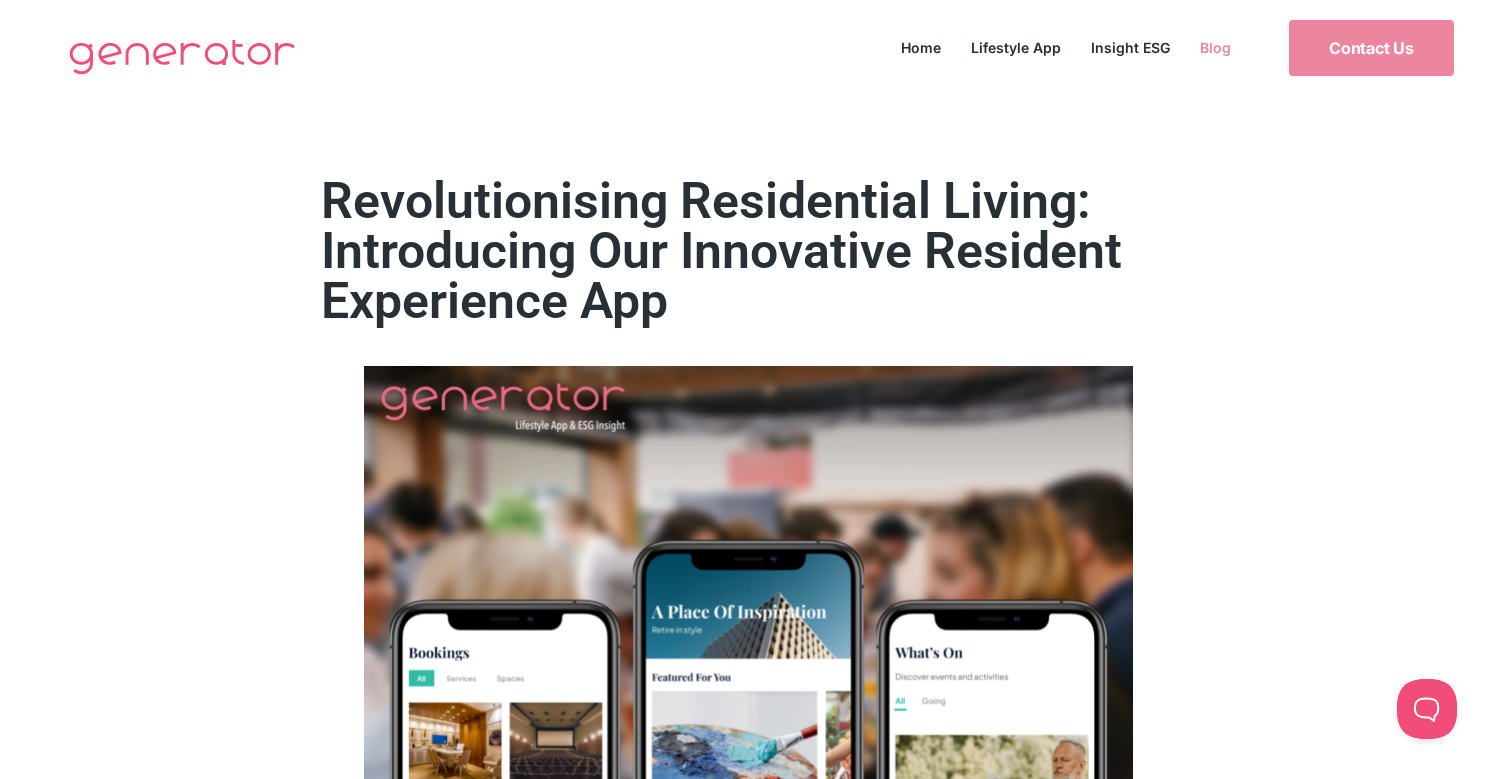 click on "Blog" 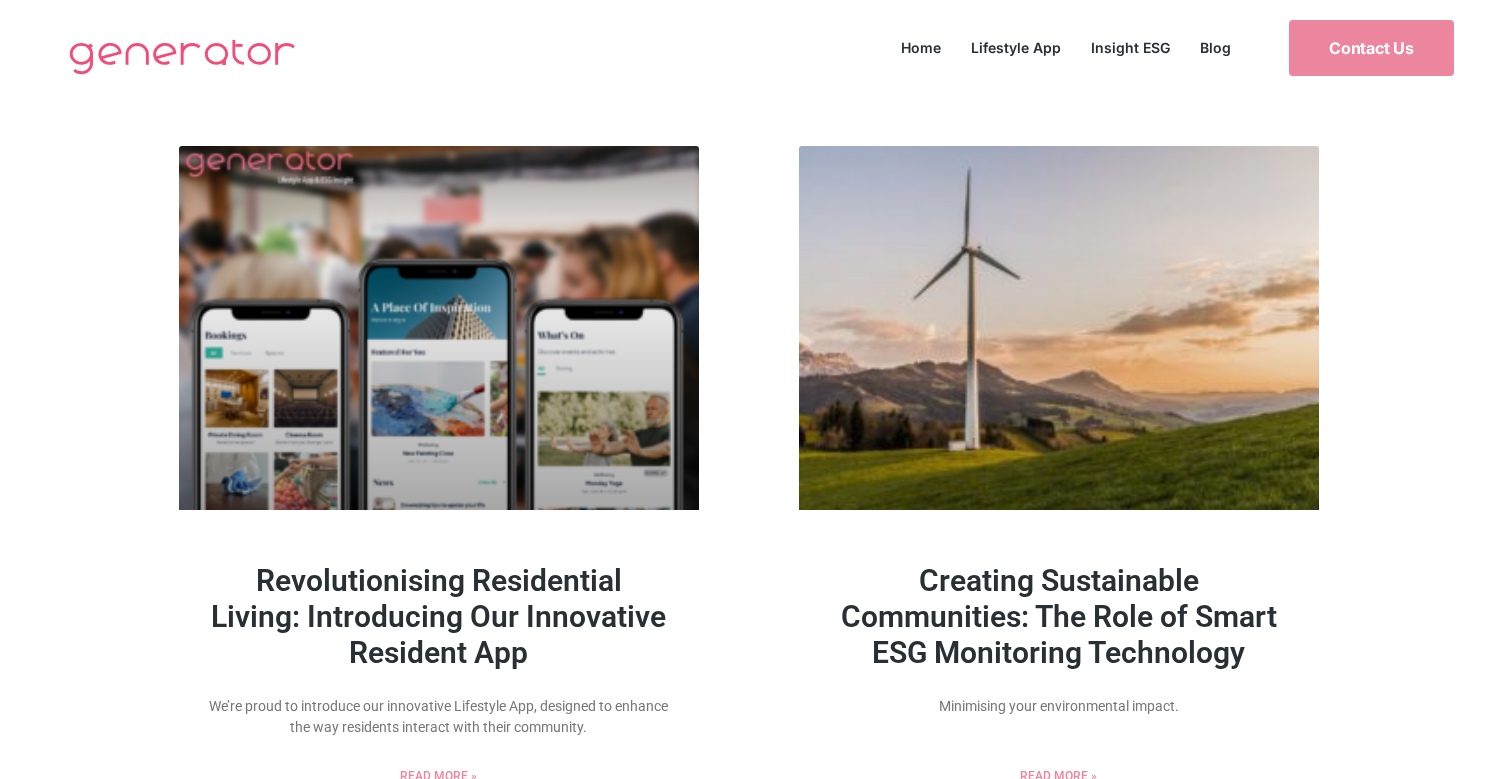 scroll, scrollTop: 0, scrollLeft: 0, axis: both 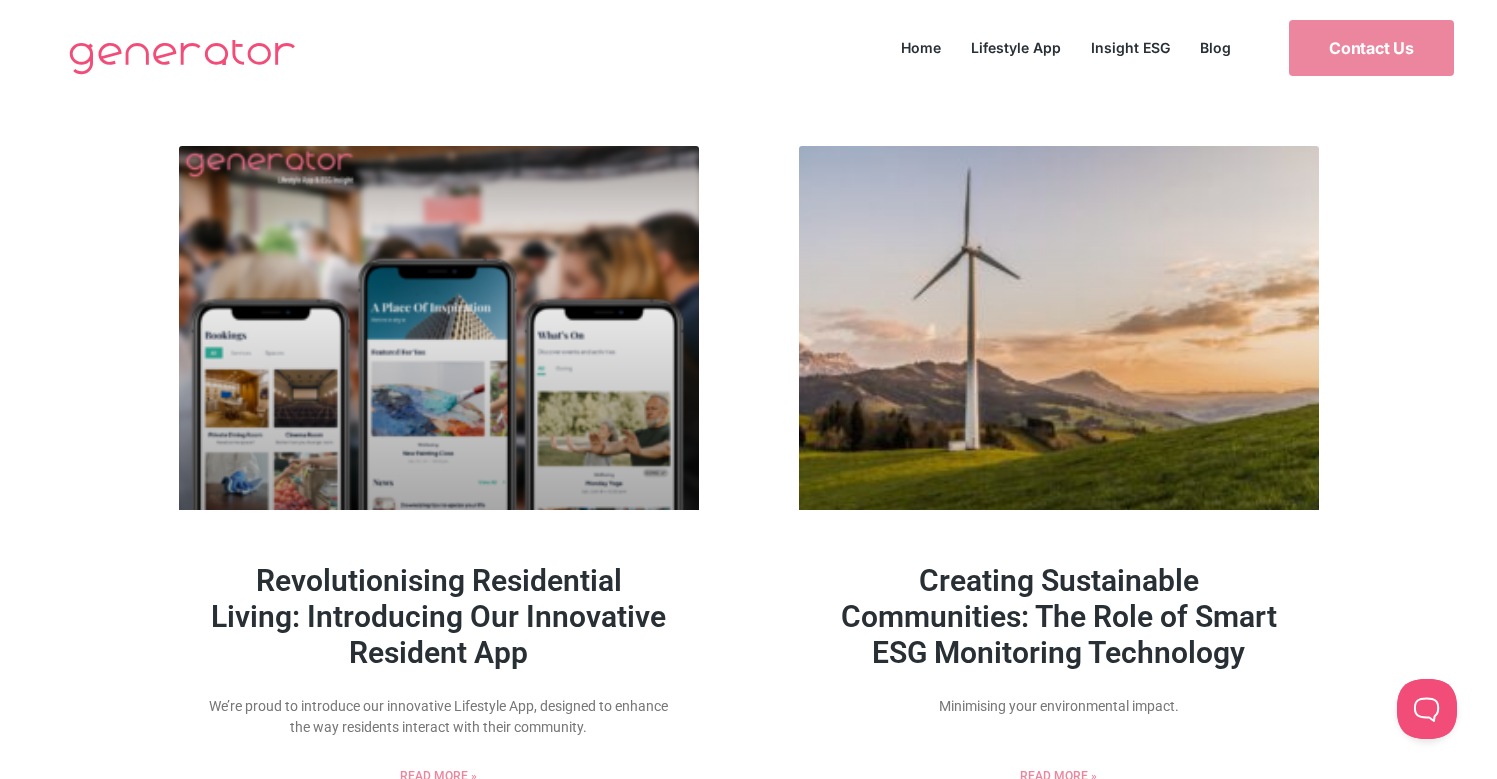 click on "Creating Sustainable Communities: The Role of Smart ESG Monitoring Technology" at bounding box center [1059, 616] 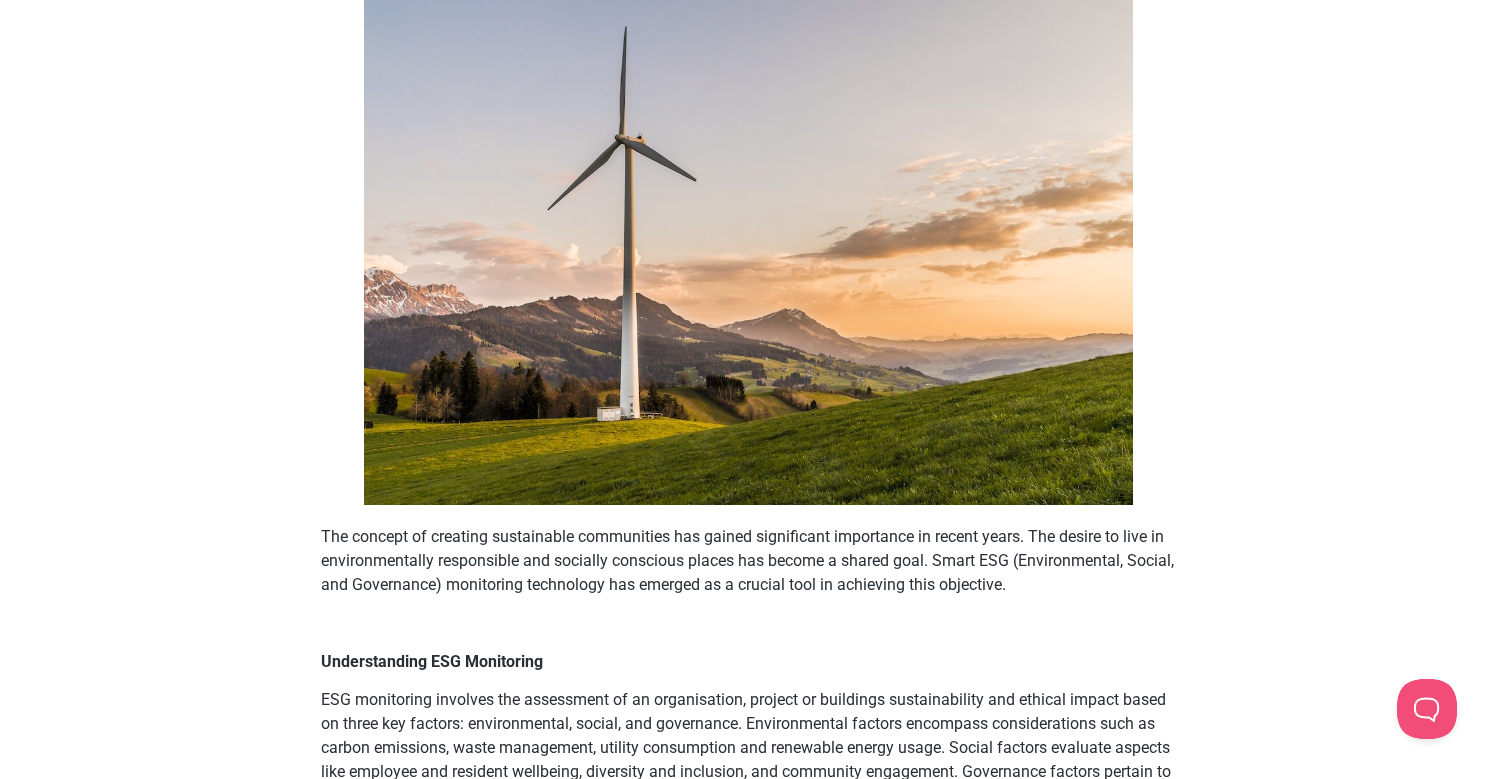 scroll, scrollTop: 0, scrollLeft: 0, axis: both 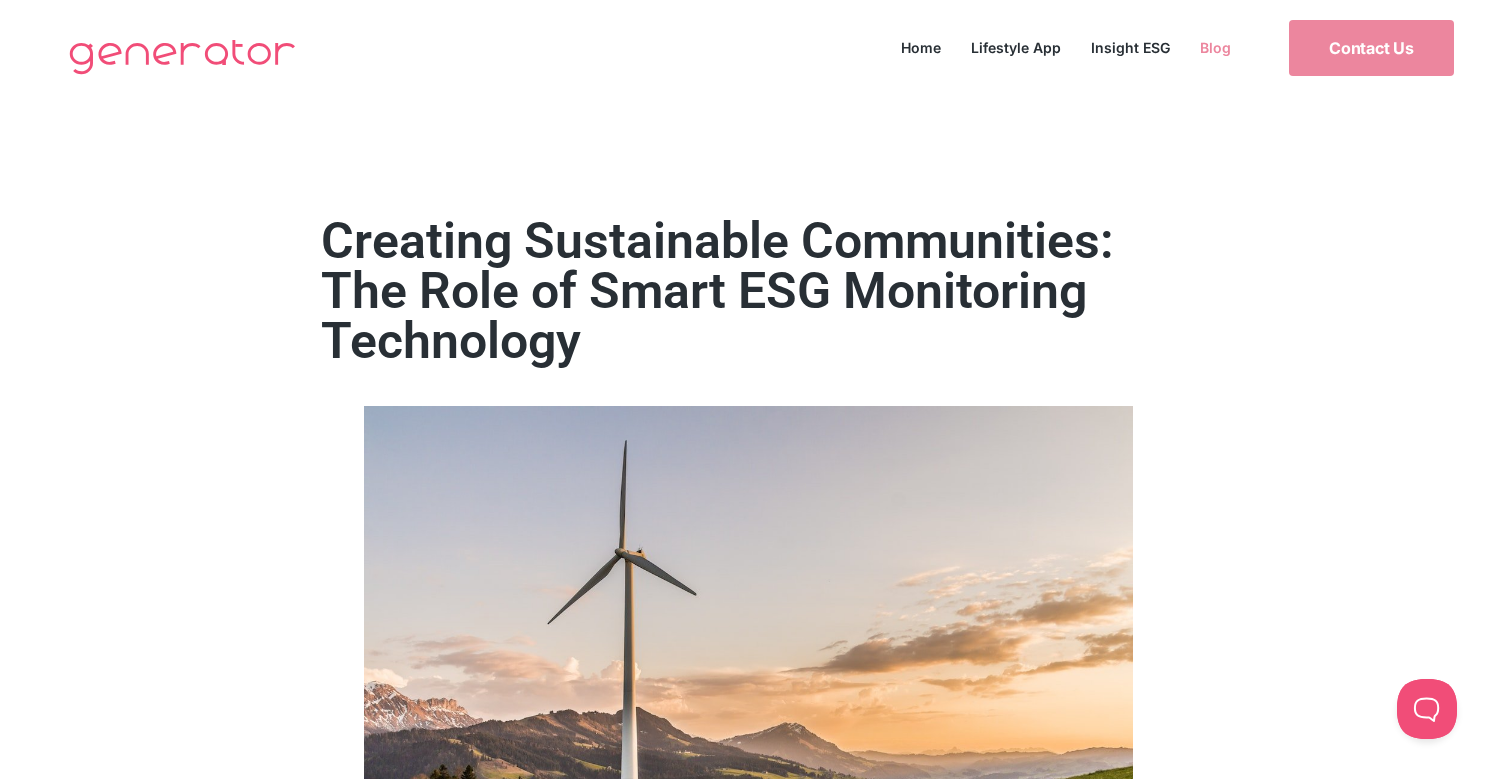 click on "Blog" 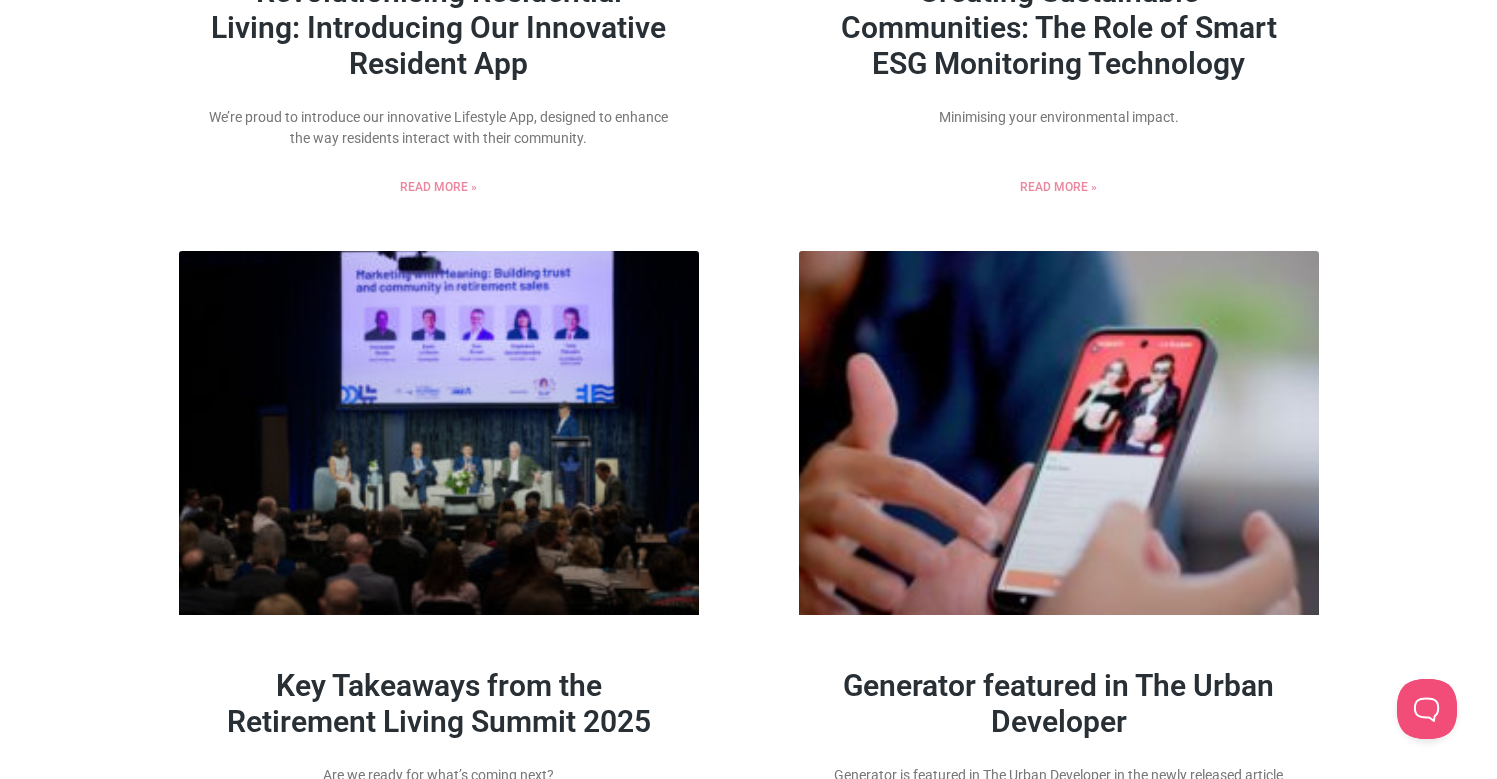 scroll, scrollTop: 783, scrollLeft: 0, axis: vertical 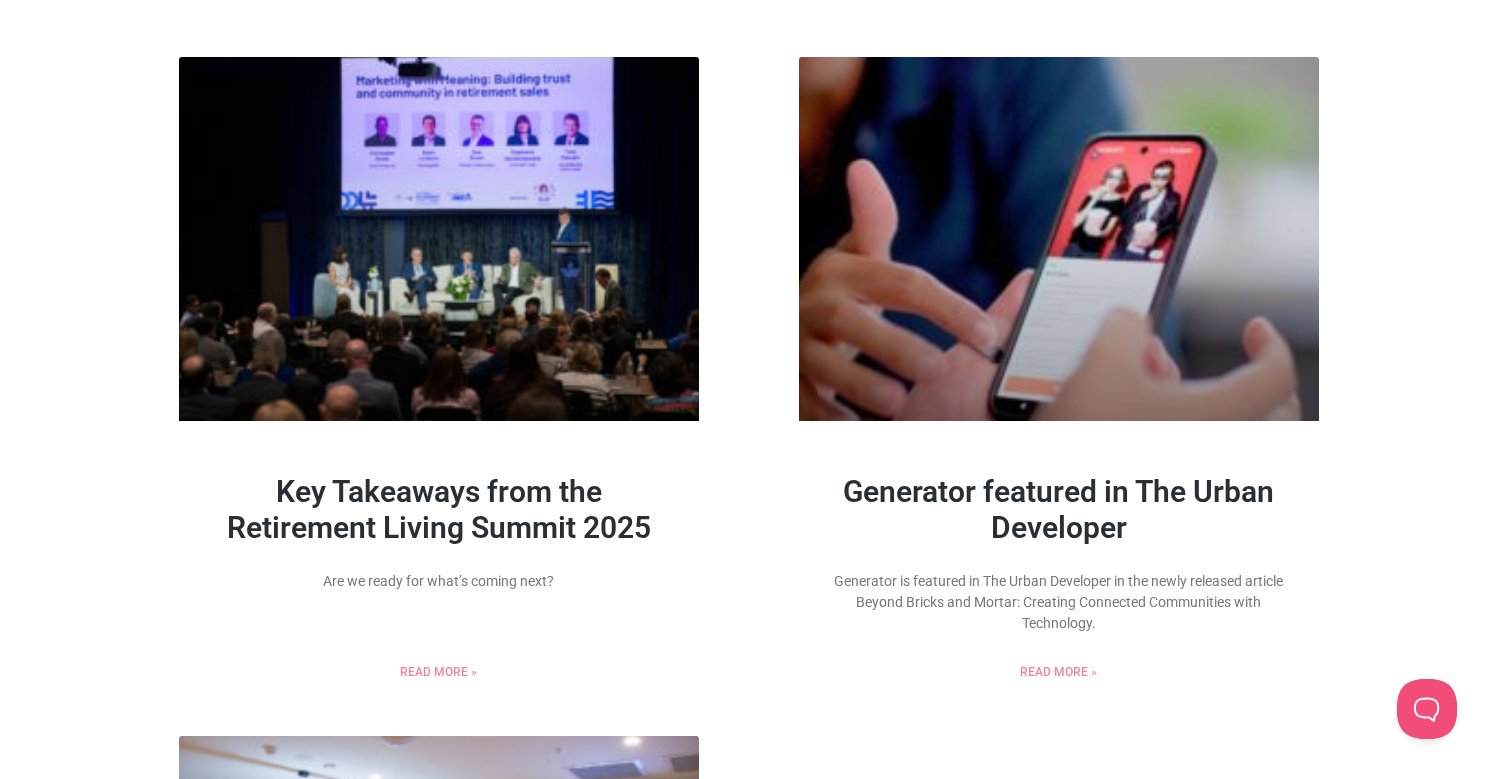 click on "Key Takeaways from the Retirement Living Summit 2025" at bounding box center (439, 509) 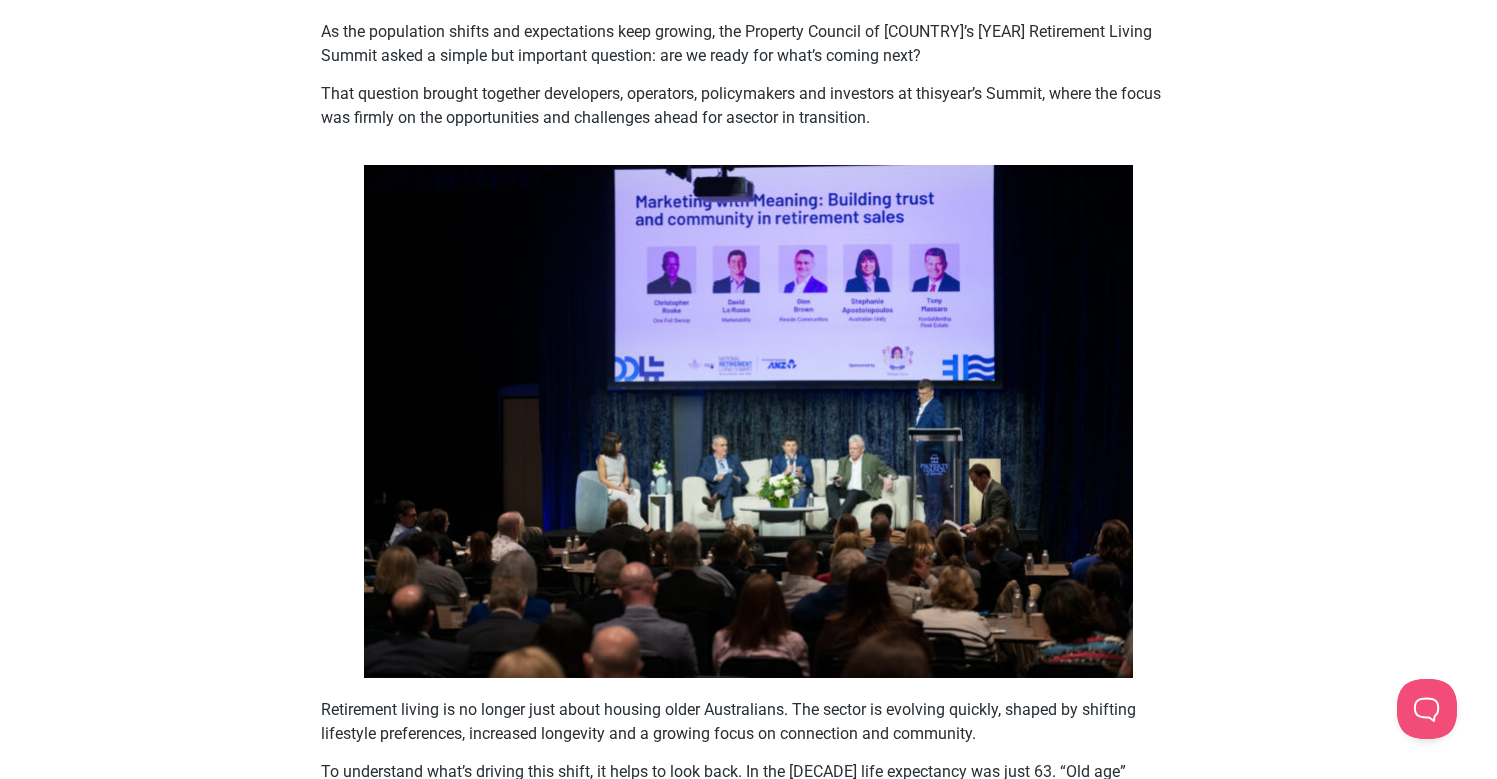 scroll, scrollTop: 0, scrollLeft: 0, axis: both 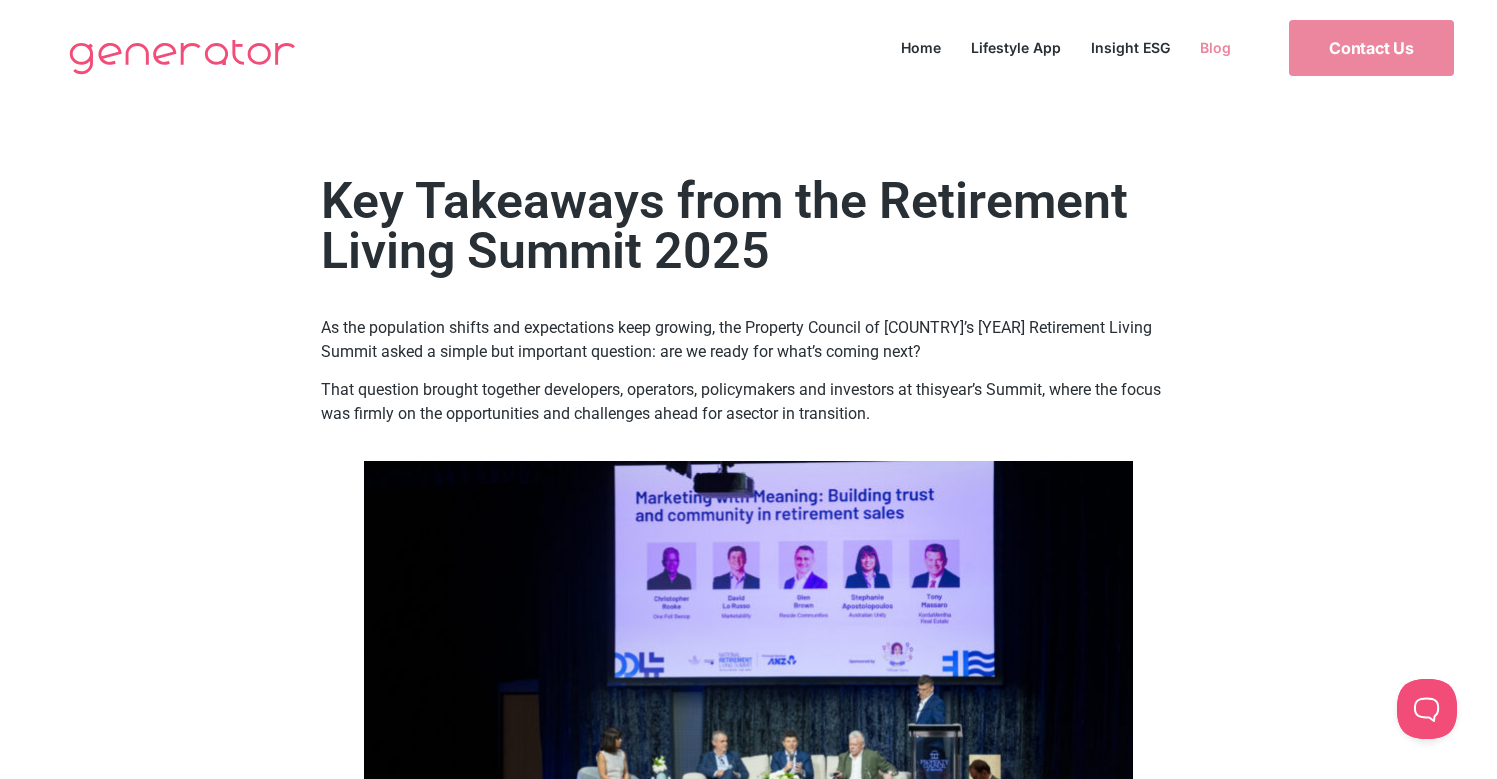 click on "Blog" 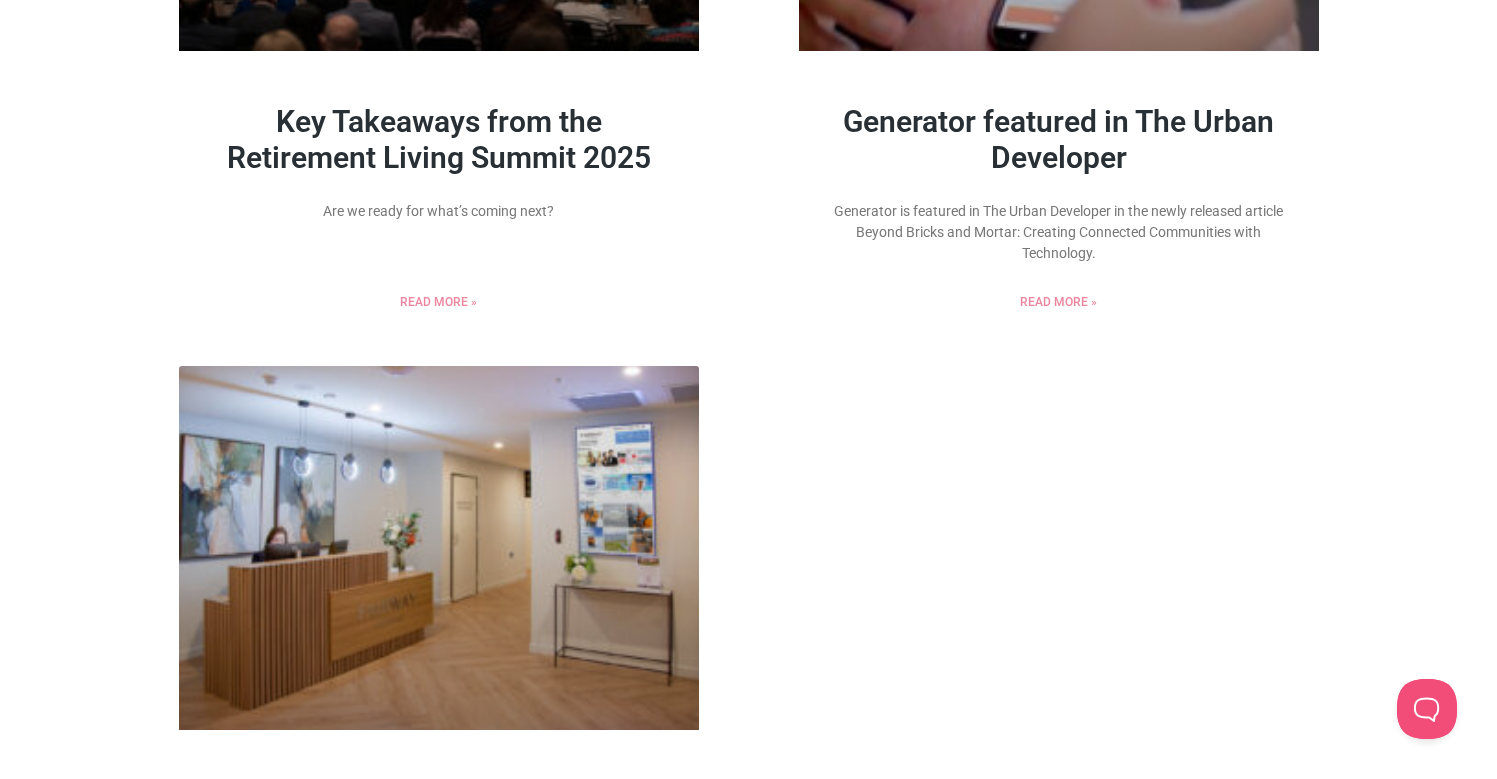 scroll, scrollTop: 1113, scrollLeft: 0, axis: vertical 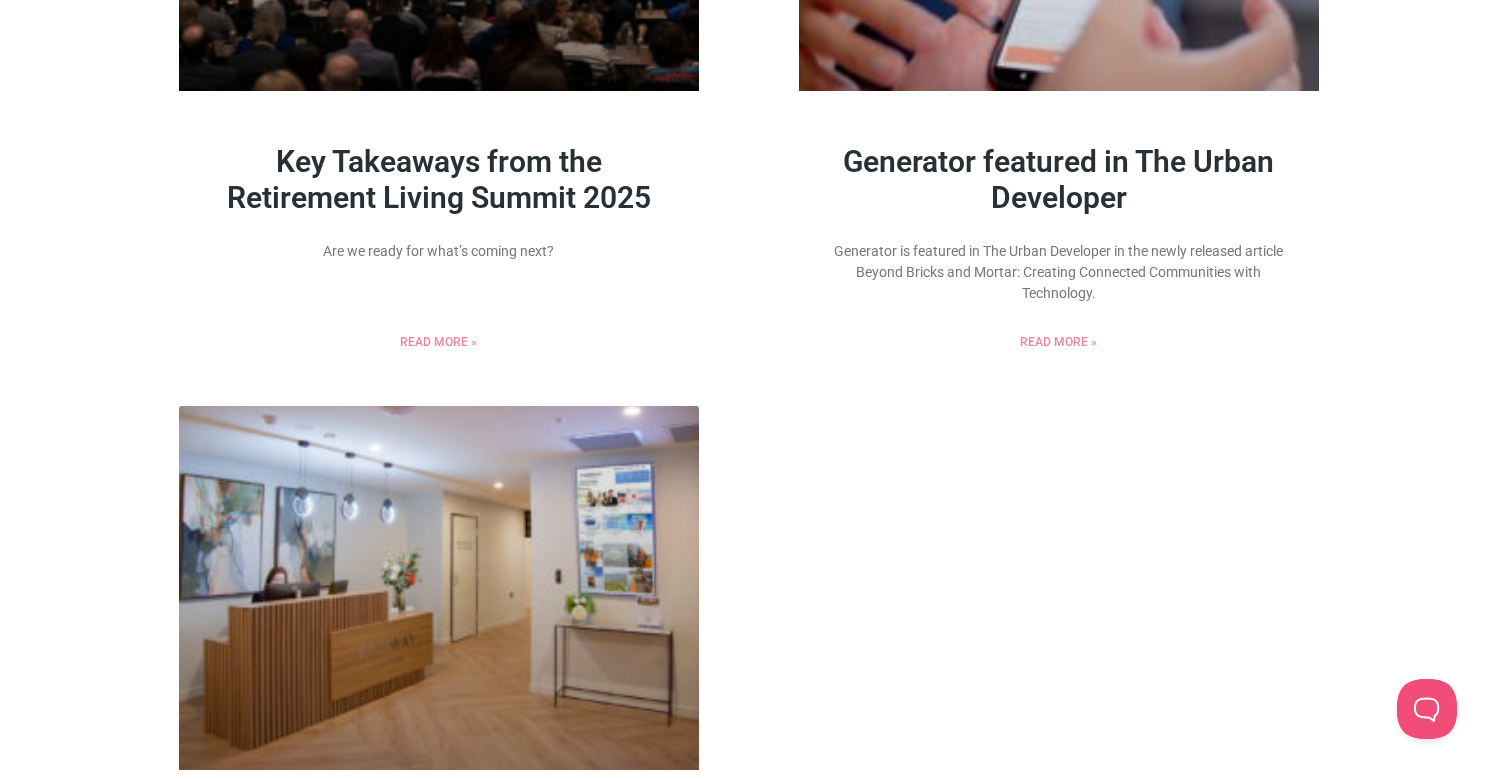click on "Generator featured in The Urban Developer" at bounding box center [1058, 179] 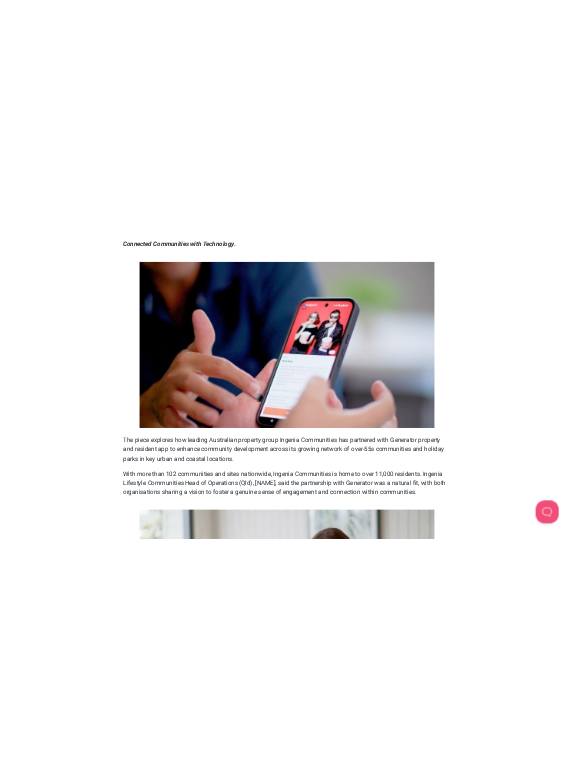 scroll, scrollTop: 0, scrollLeft: 0, axis: both 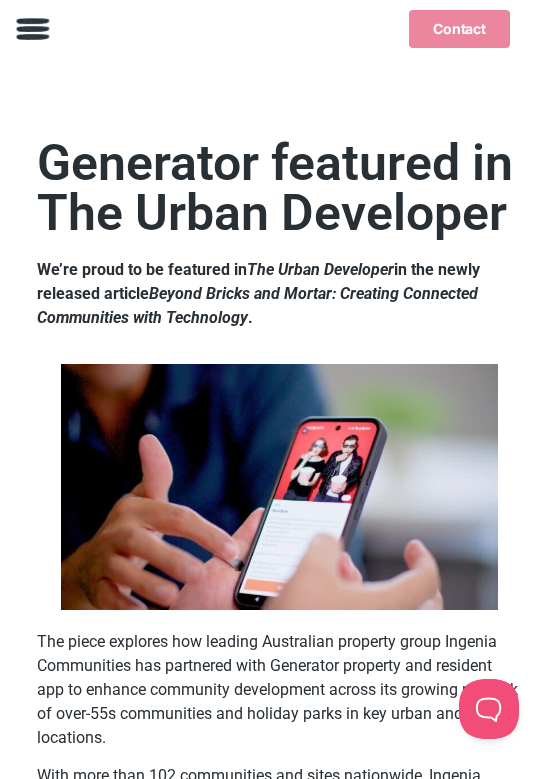 click at bounding box center (33, 29) 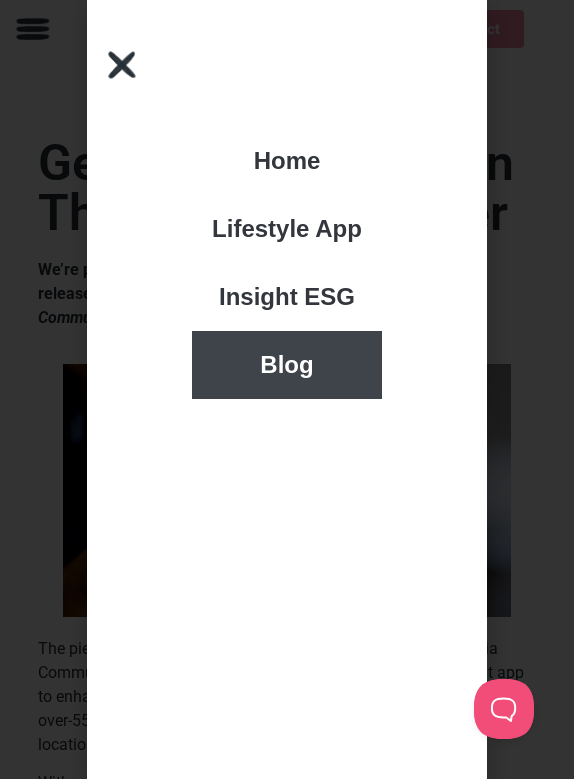 click on "Blog" 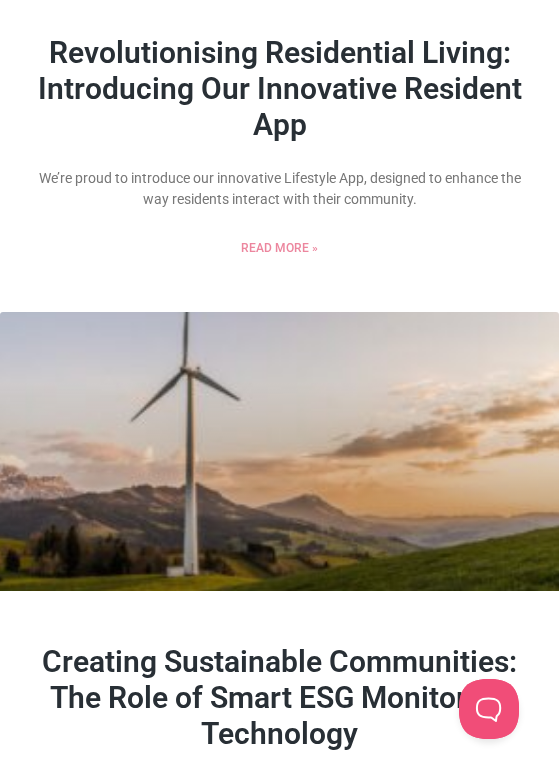 scroll, scrollTop: 229, scrollLeft: 0, axis: vertical 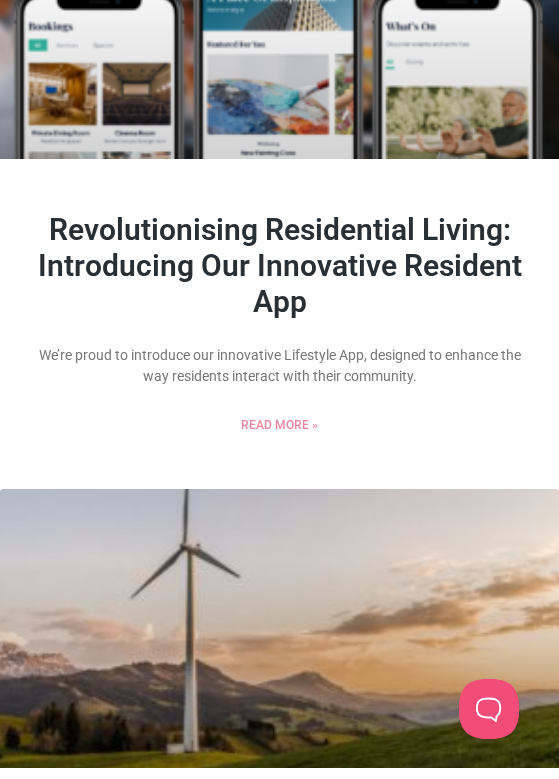 click on "Revolutionising Residential Living: Introducing Our Innovative Resident App" at bounding box center (280, 265) 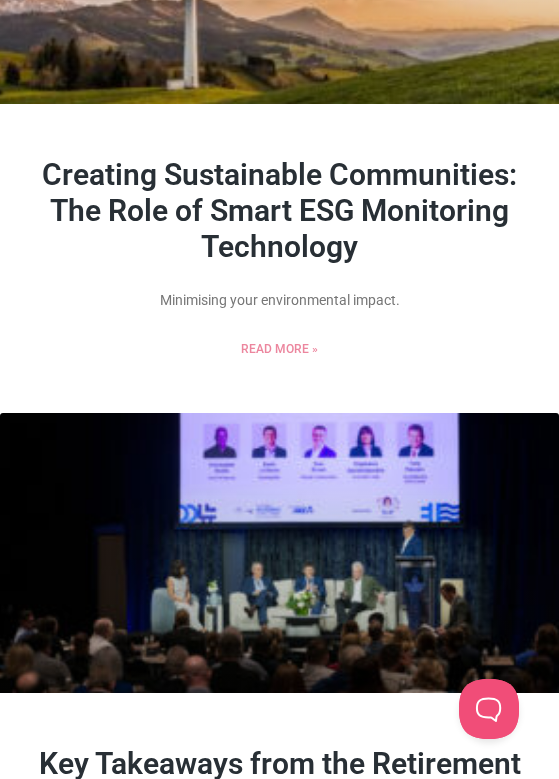 click on "Creating Sustainable Communities: The Role of Smart ESG Monitoring Technology" at bounding box center [279, 210] 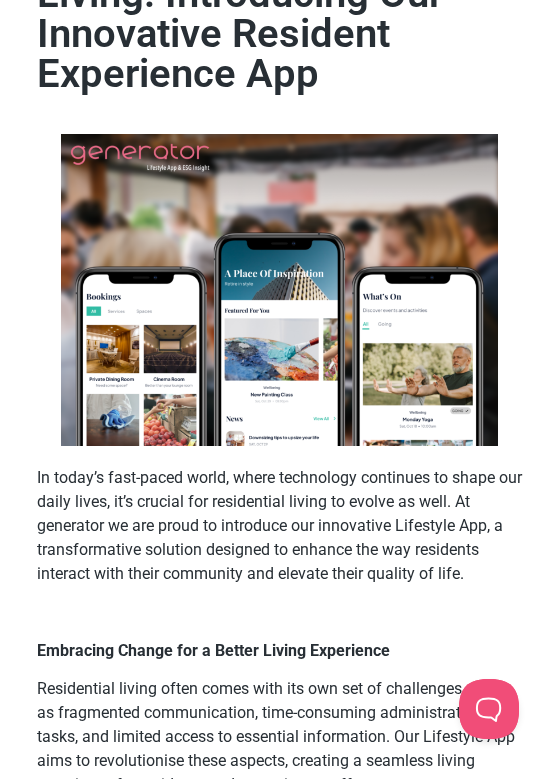 scroll, scrollTop: 0, scrollLeft: 0, axis: both 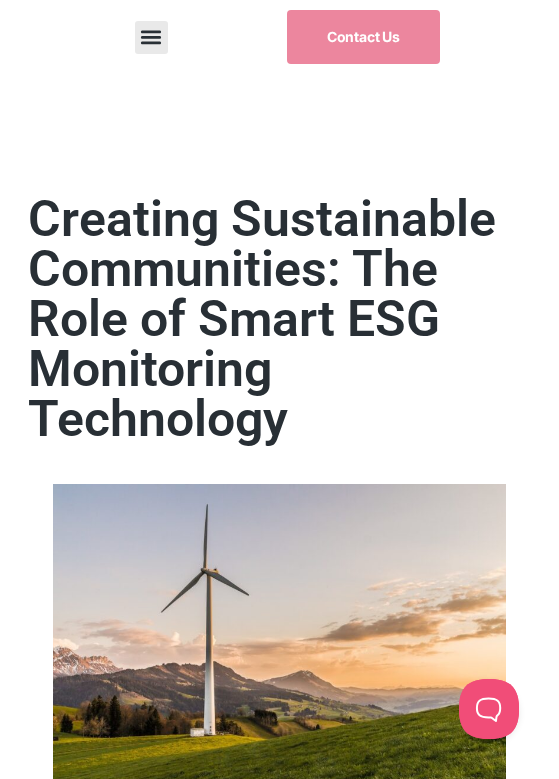 click 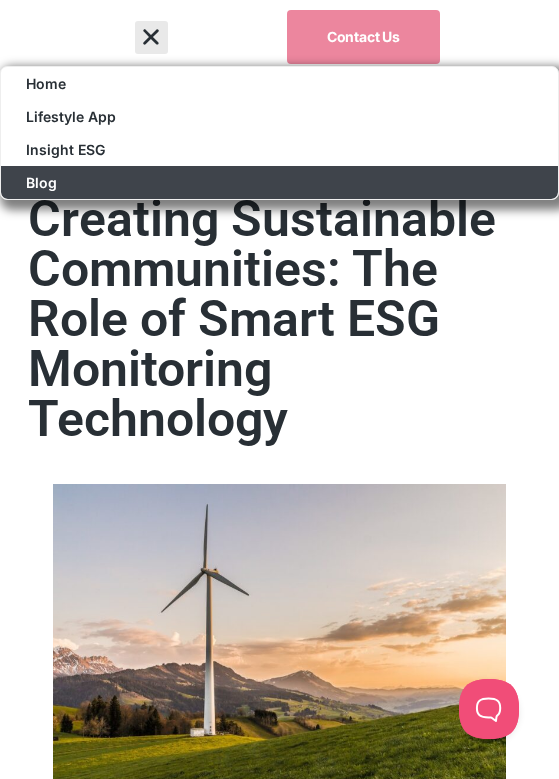 click on "Blog" 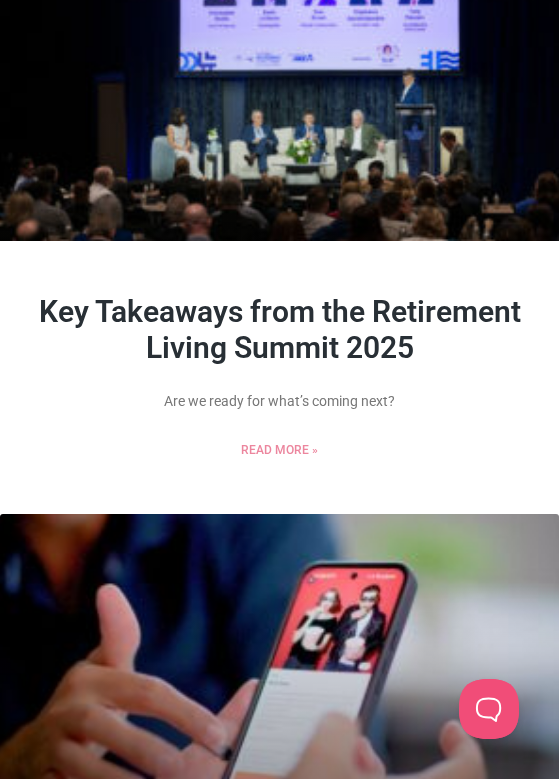 scroll, scrollTop: 1341, scrollLeft: 0, axis: vertical 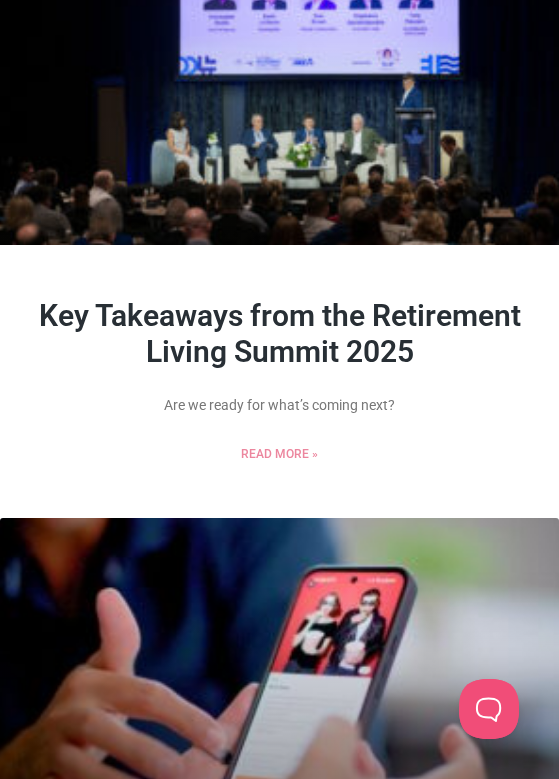 click on "Key Takeaways from the Retirement Living Summit 2025" at bounding box center (280, 333) 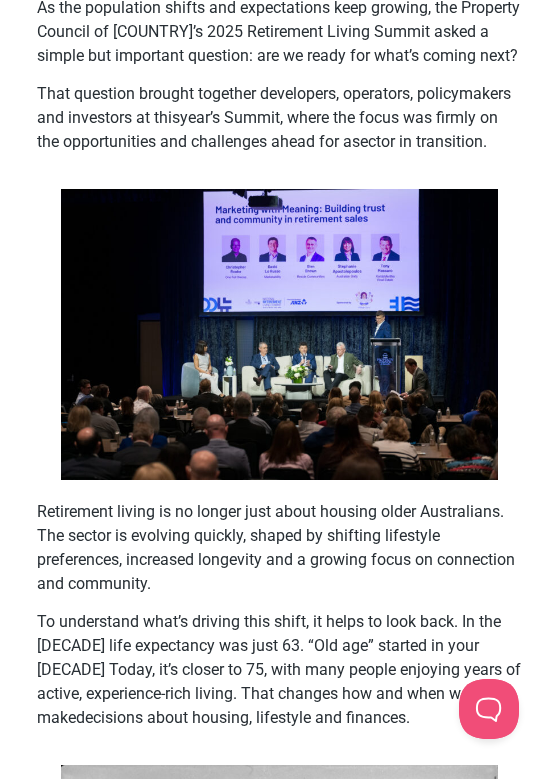 scroll, scrollTop: 0, scrollLeft: 0, axis: both 